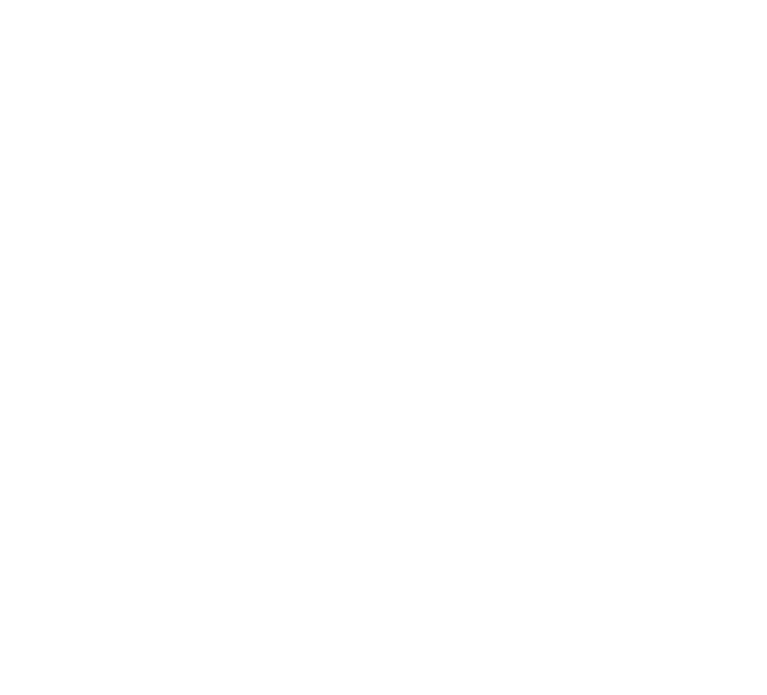 scroll, scrollTop: 0, scrollLeft: 0, axis: both 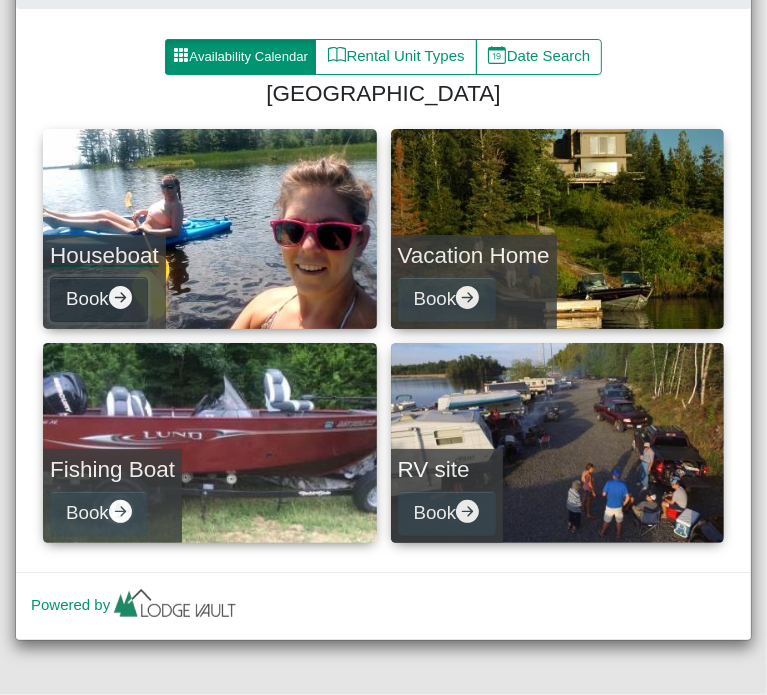 click 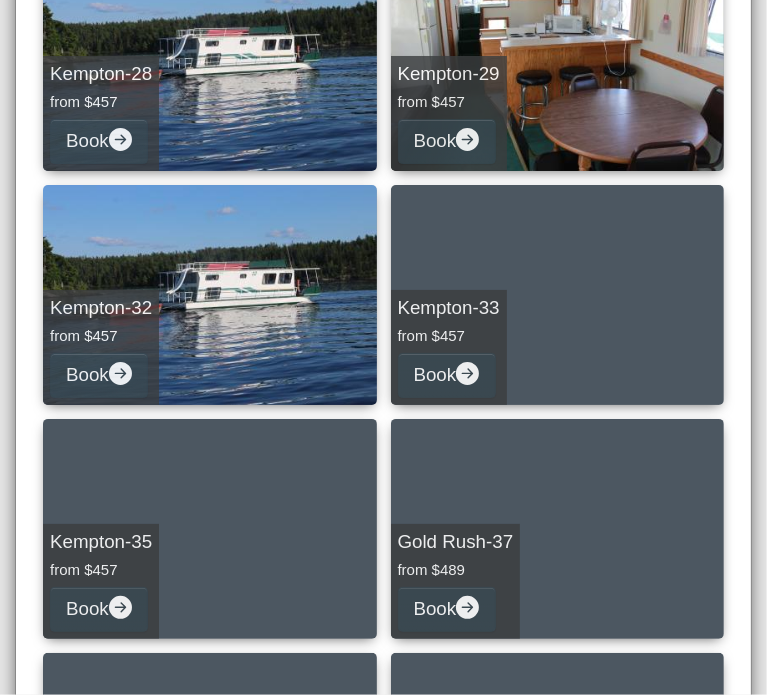 scroll, scrollTop: 2058, scrollLeft: 0, axis: vertical 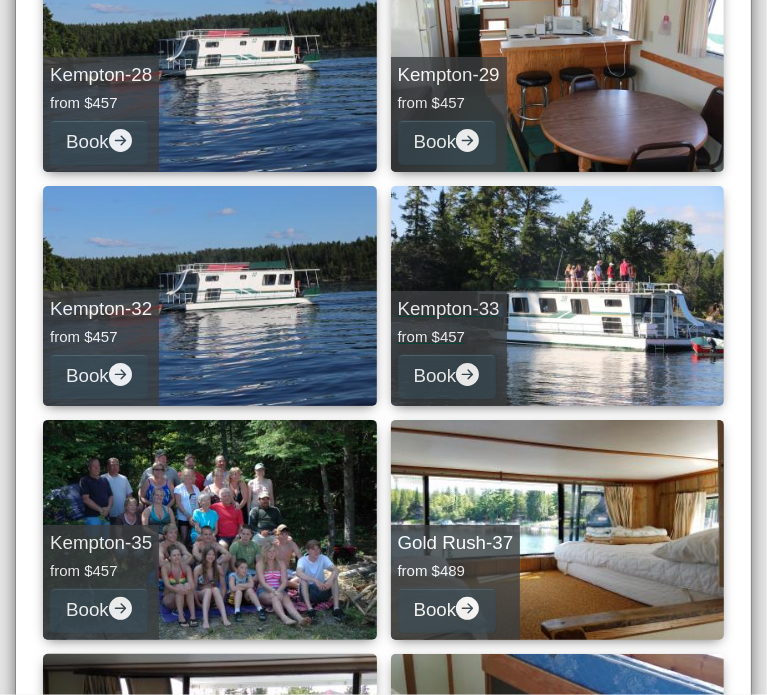 click on "Kempton-33" at bounding box center [449, 309] 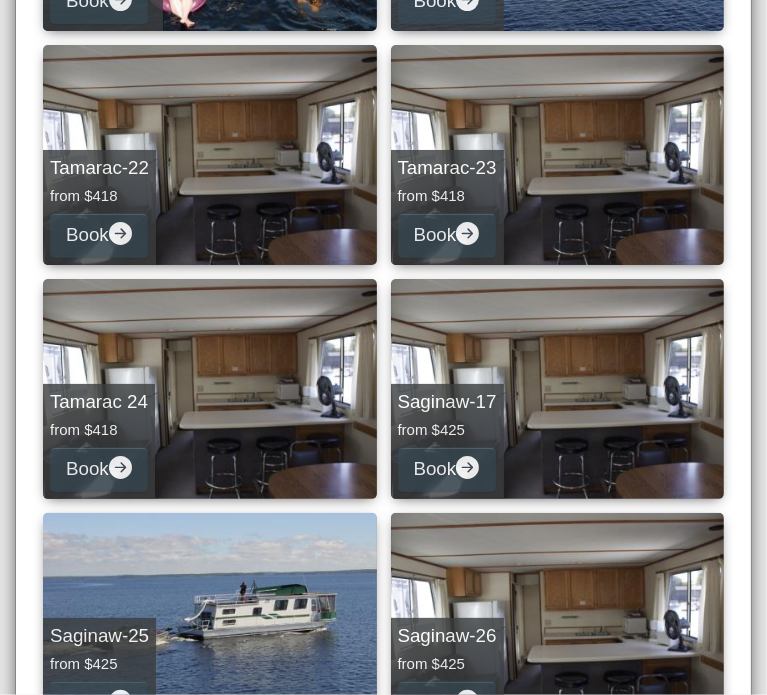 select on "*" 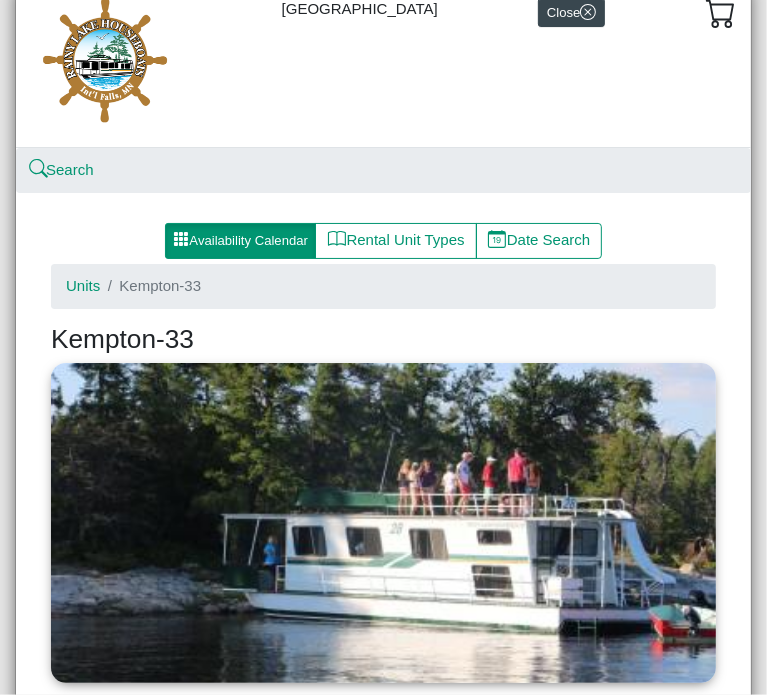 scroll, scrollTop: 0, scrollLeft: 0, axis: both 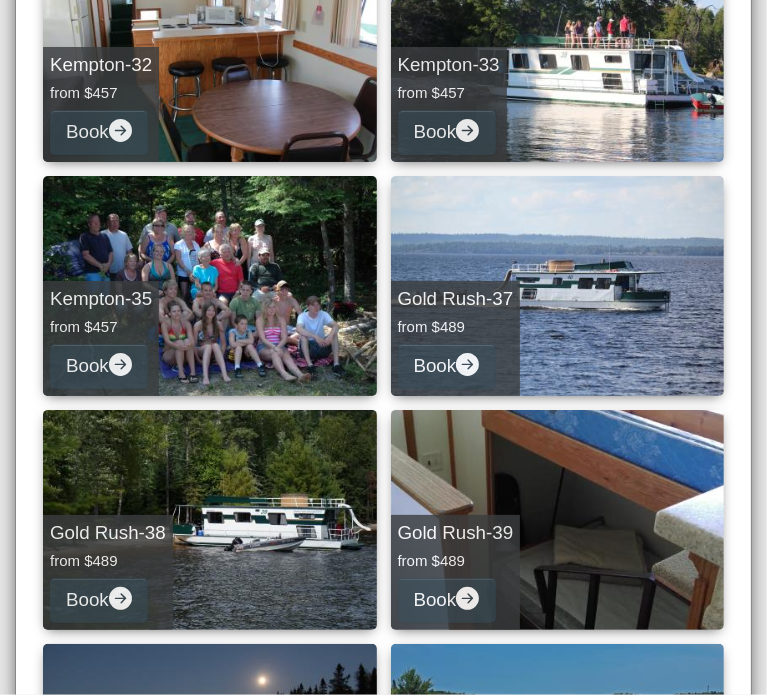 drag, startPoint x: 24, startPoint y: 475, endPoint x: 283, endPoint y: 573, distance: 276.92056 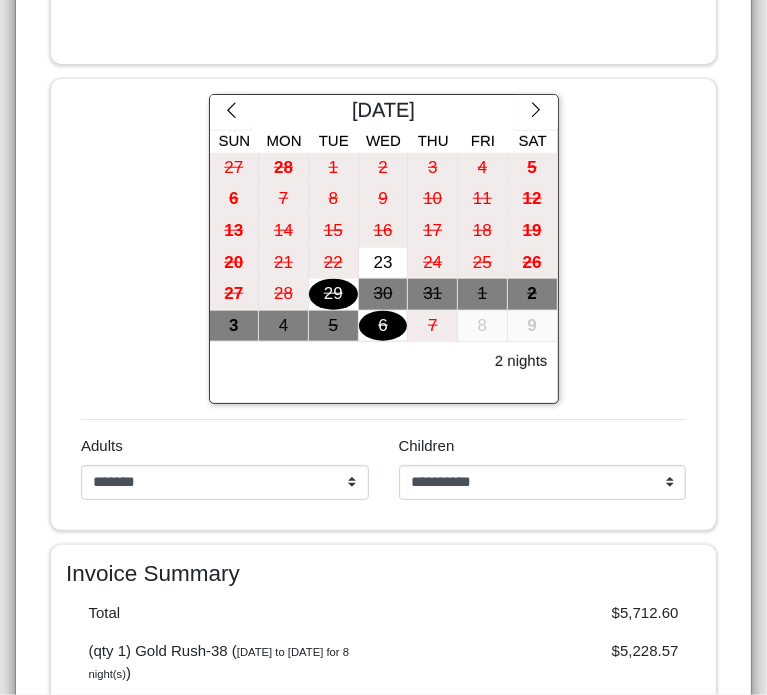 scroll, scrollTop: 947, scrollLeft: 0, axis: vertical 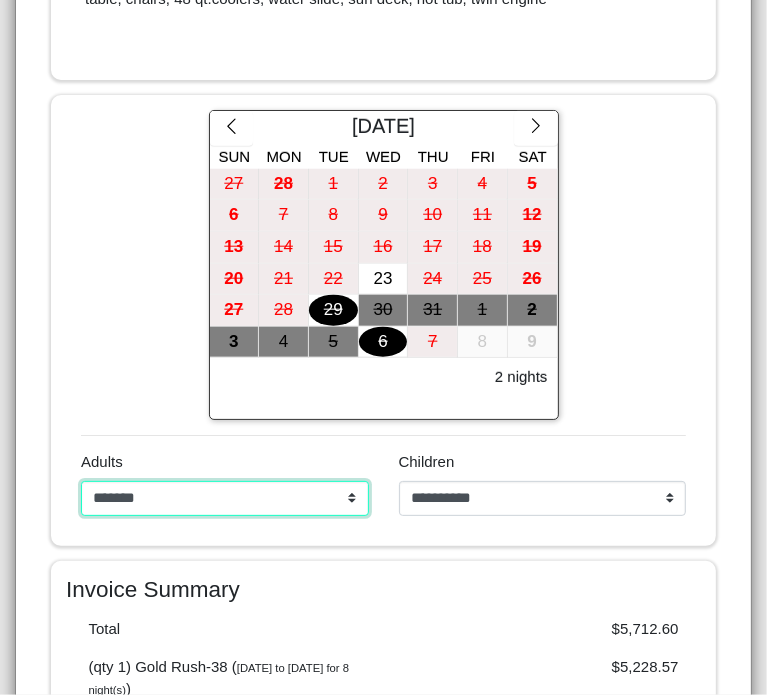 click on "**********" at bounding box center [225, 499] 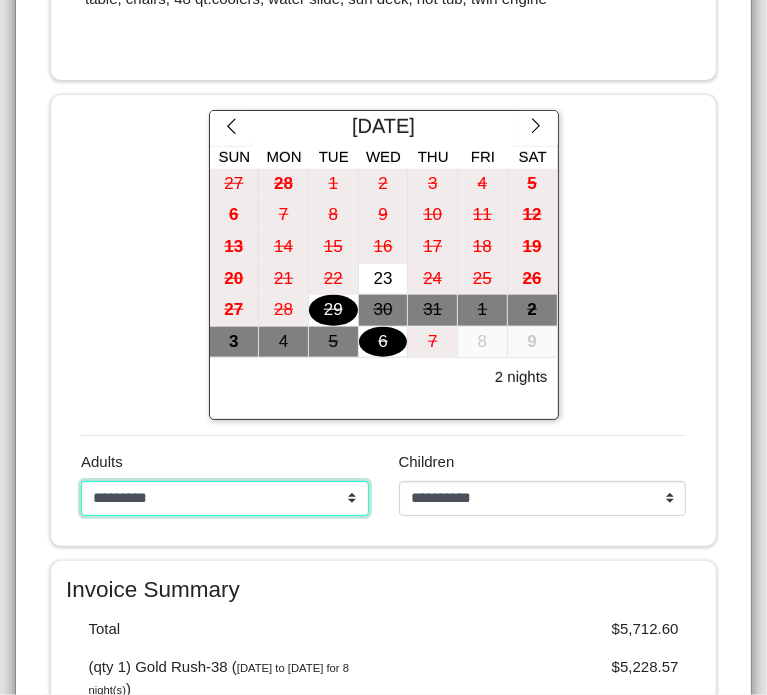 click on "**********" at bounding box center (225, 499) 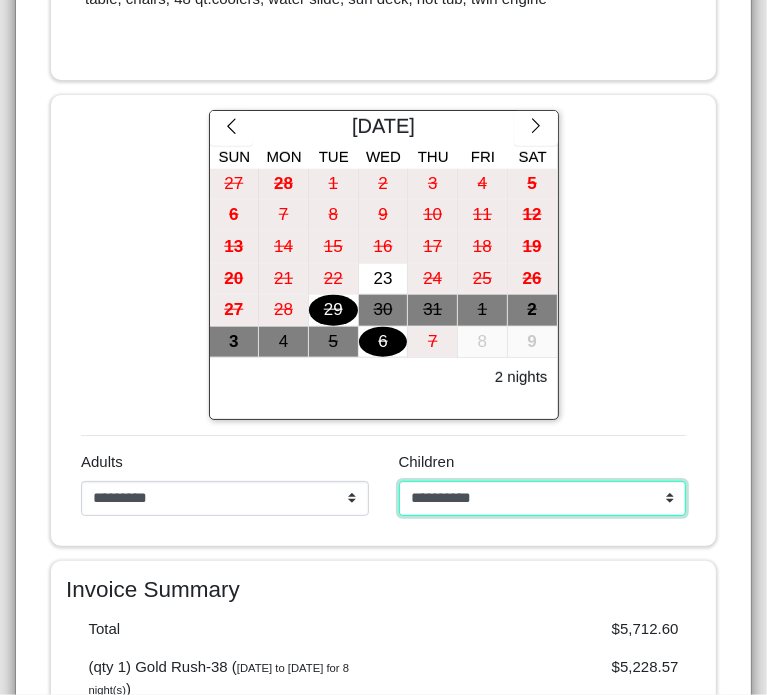 click on "**********" at bounding box center (543, 499) 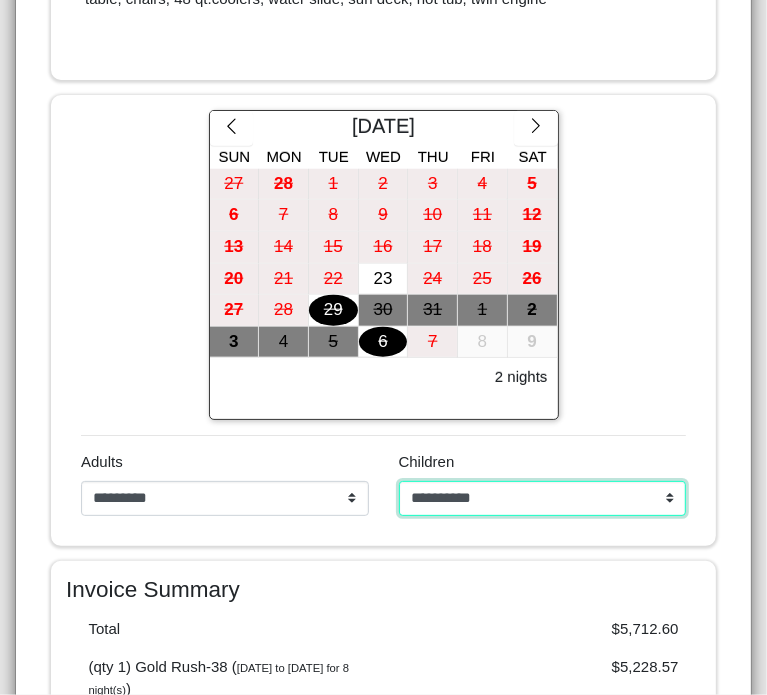 select on "*" 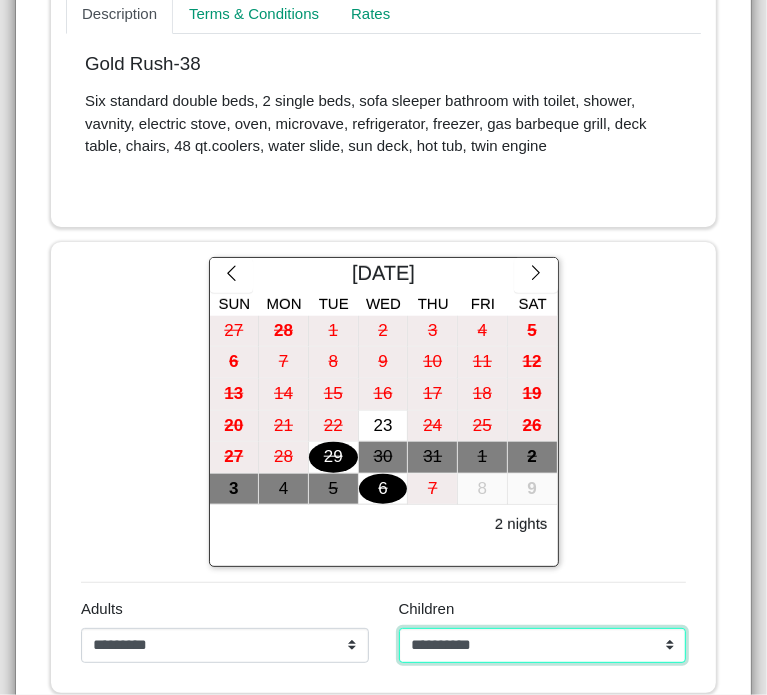 scroll, scrollTop: 800, scrollLeft: 0, axis: vertical 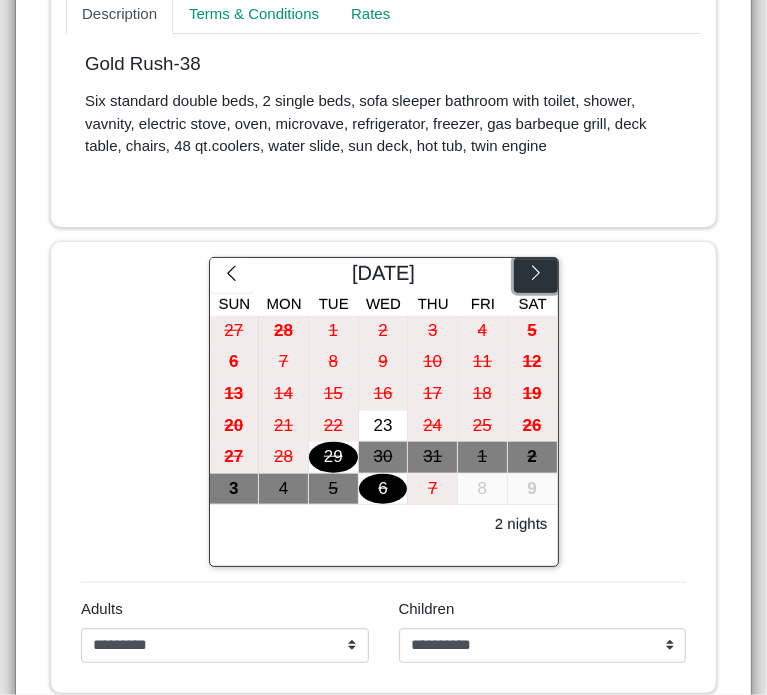 click at bounding box center [535, 276] 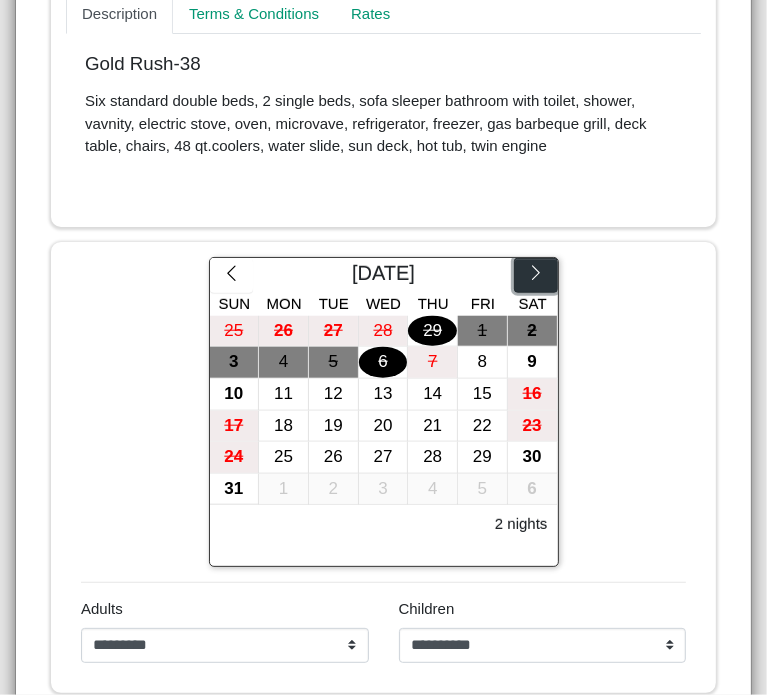 click at bounding box center [535, 276] 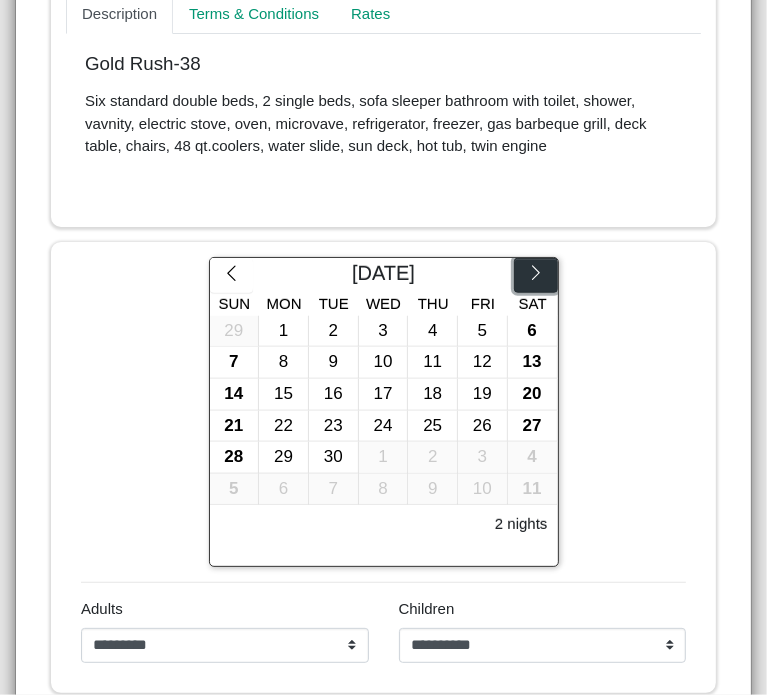 click at bounding box center [535, 276] 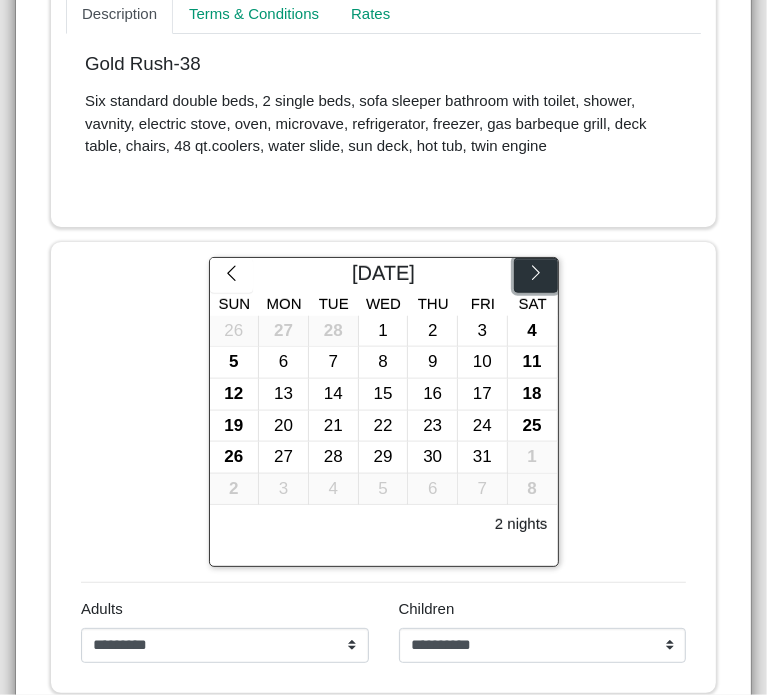 click at bounding box center [535, 276] 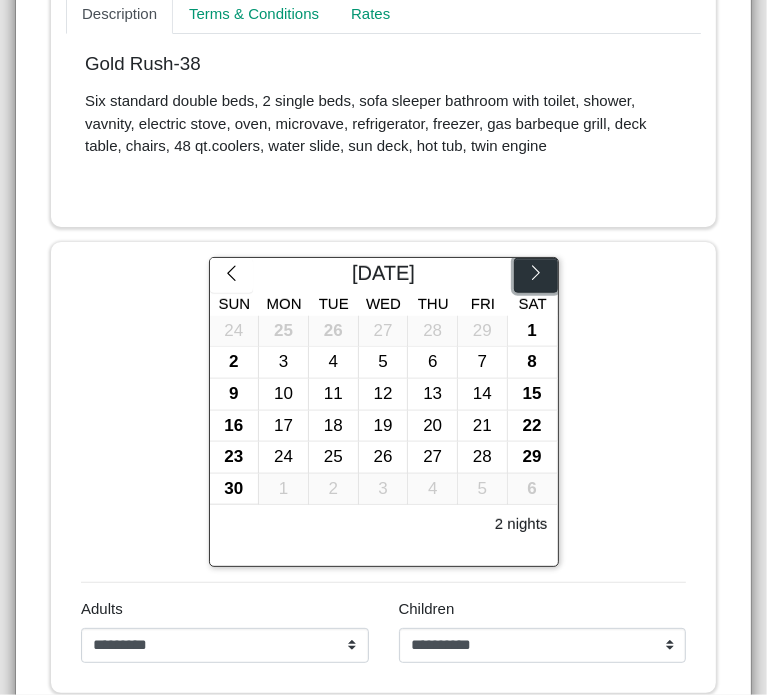 click at bounding box center (535, 276) 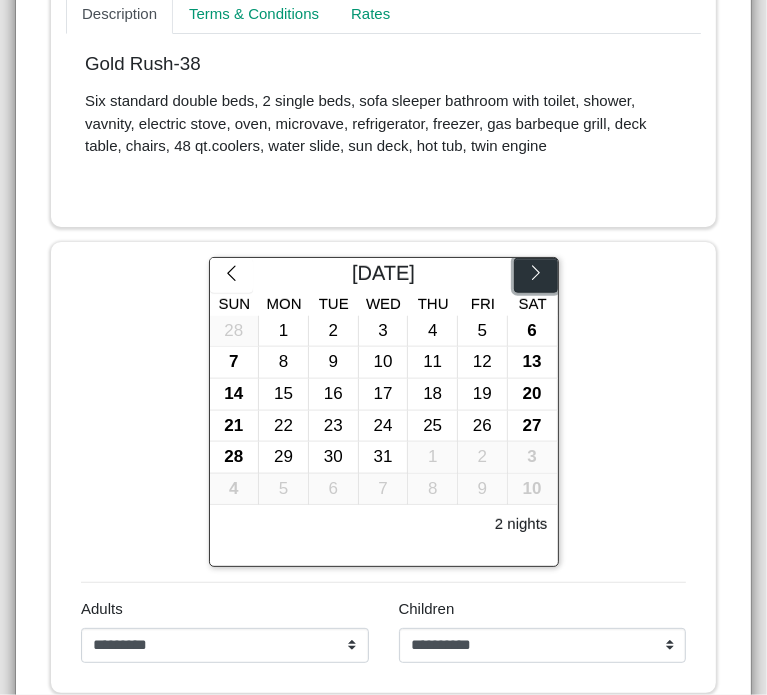 click at bounding box center (535, 276) 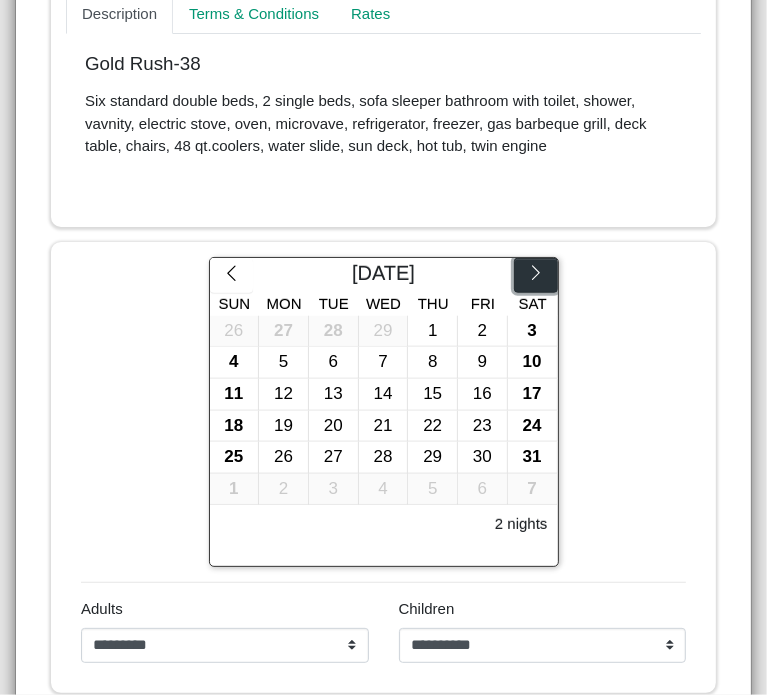 click at bounding box center (535, 276) 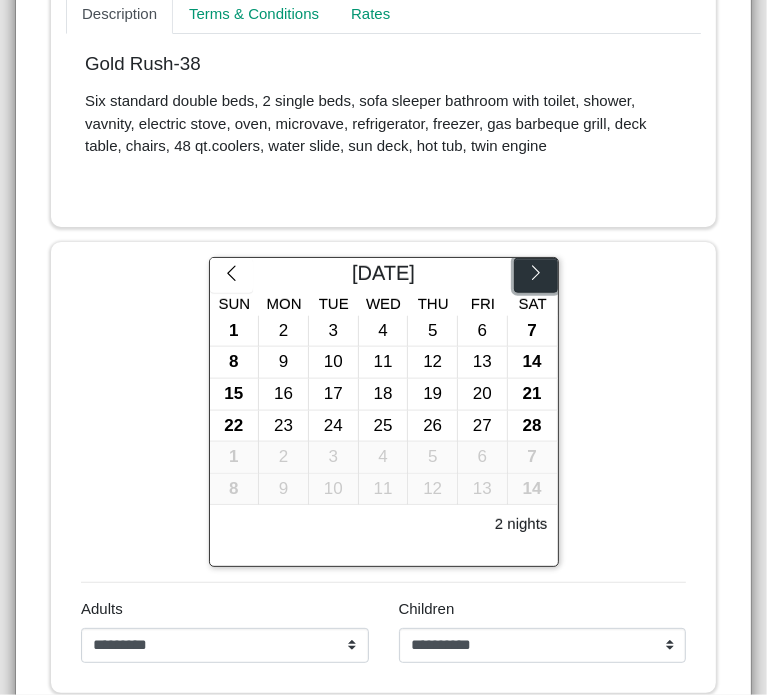 click at bounding box center [535, 276] 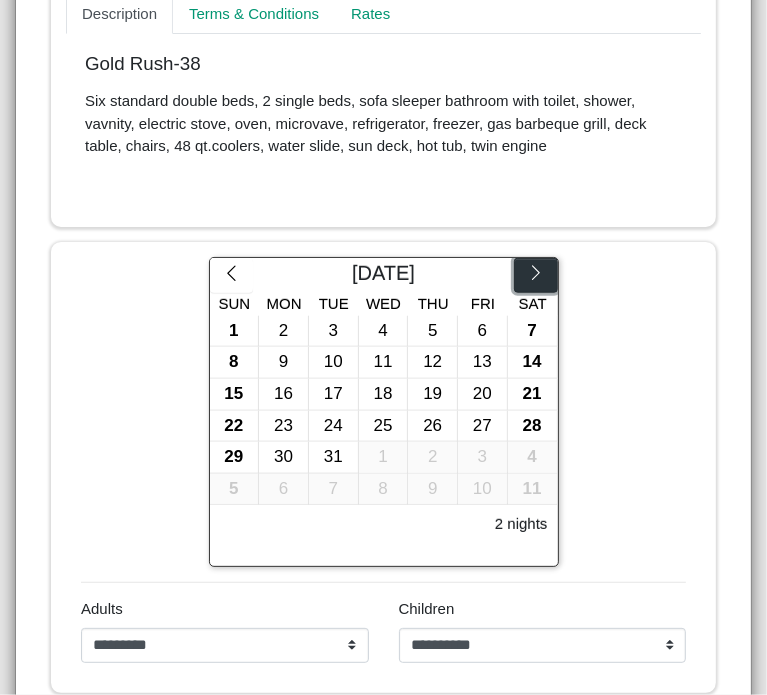 click at bounding box center (535, 276) 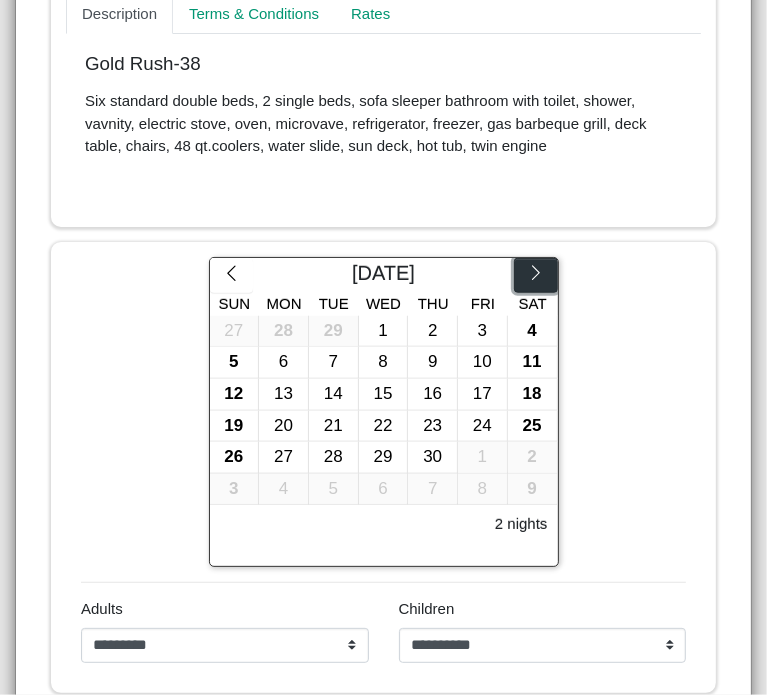 click at bounding box center [535, 276] 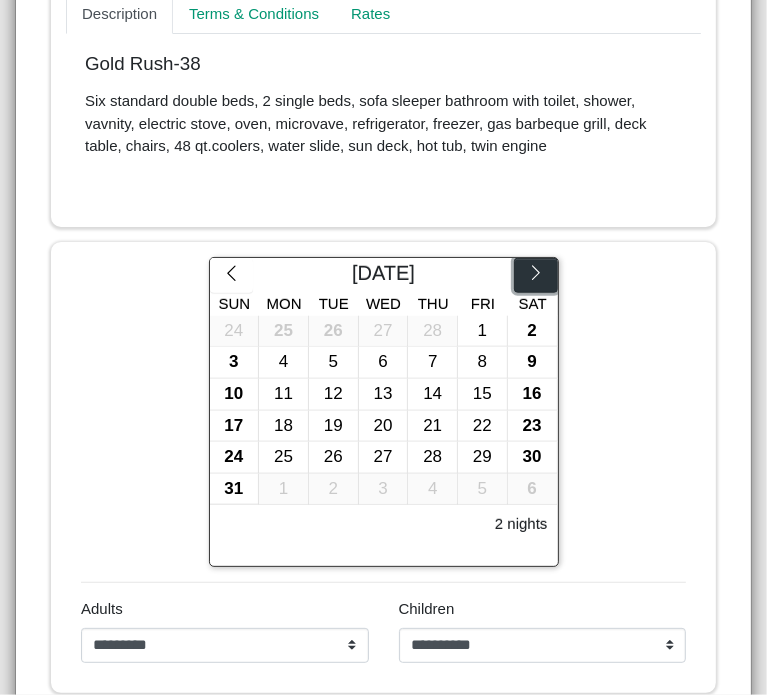 click at bounding box center [535, 276] 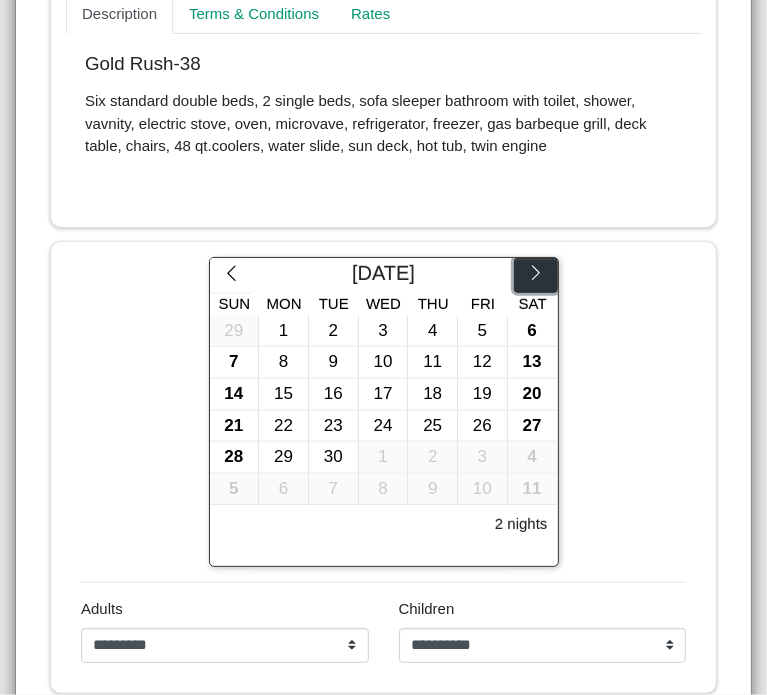 click at bounding box center [535, 276] 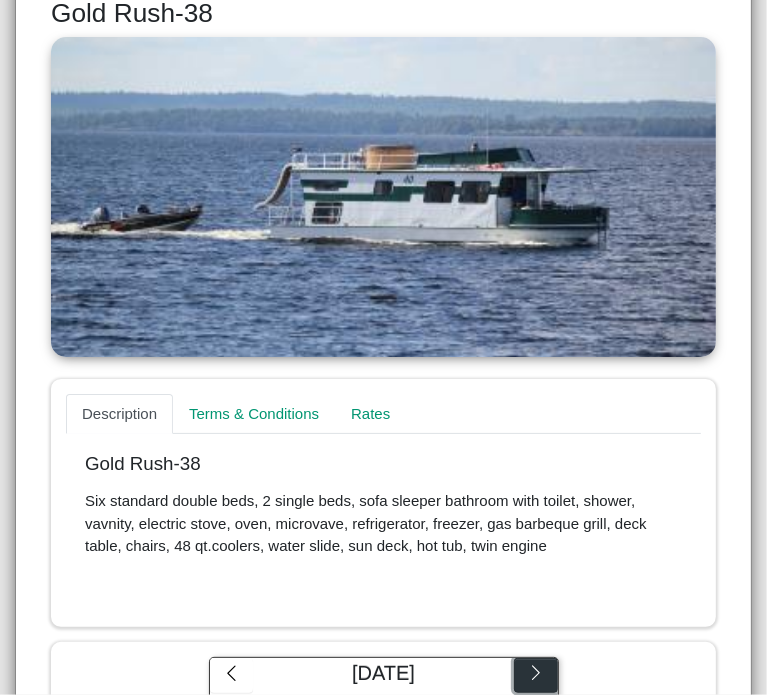 scroll, scrollTop: 393, scrollLeft: 0, axis: vertical 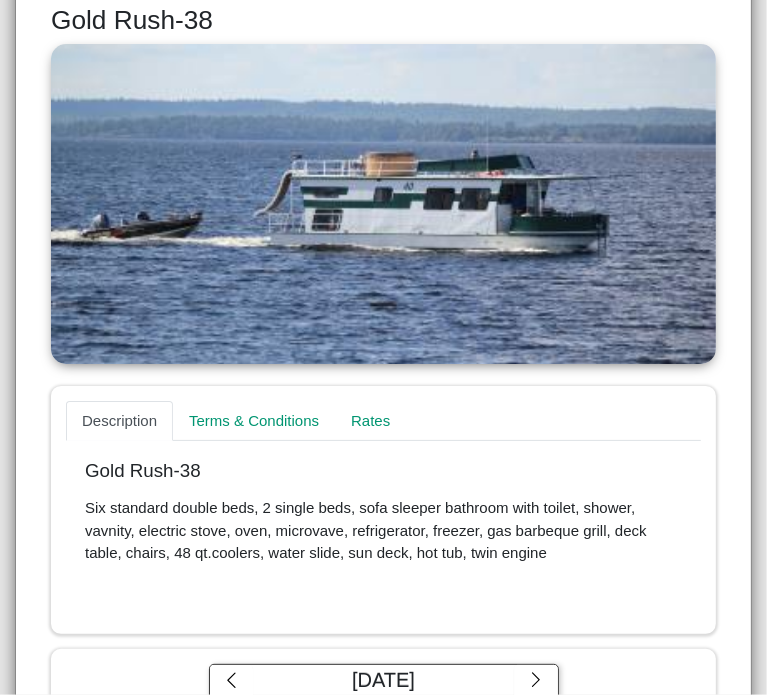 click at bounding box center [383, 204] 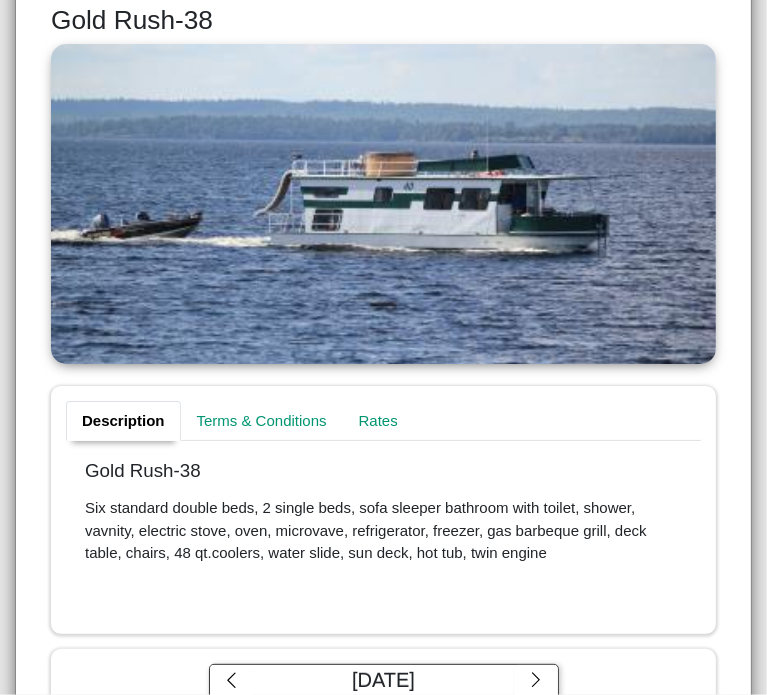 click on "Description" at bounding box center [123, 421] 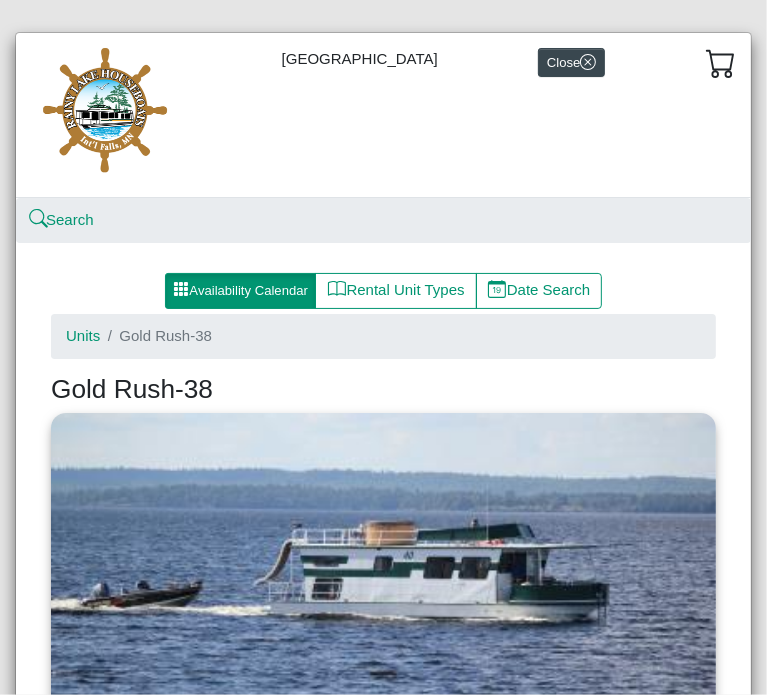 scroll, scrollTop: 0, scrollLeft: 0, axis: both 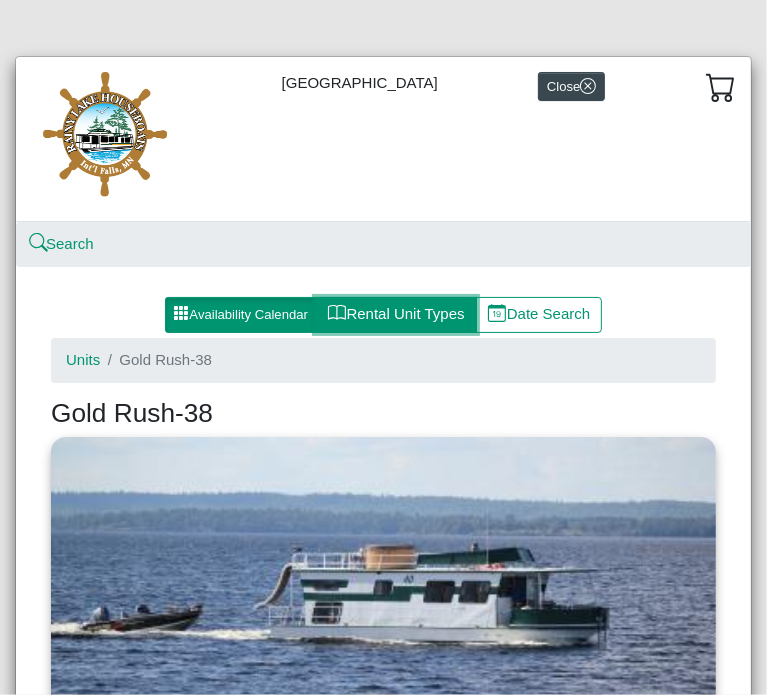 click on "Rental Unit Types" at bounding box center [395, 315] 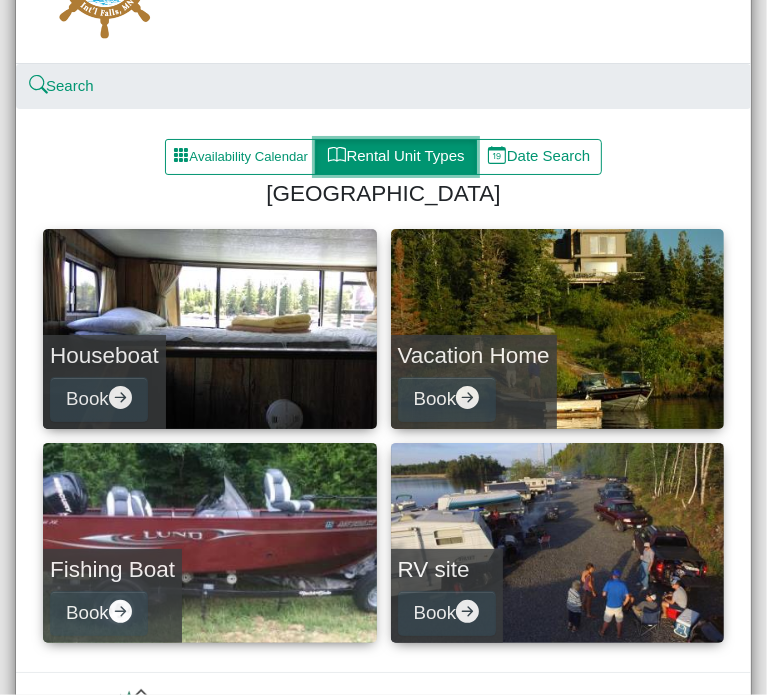 scroll, scrollTop: 258, scrollLeft: 0, axis: vertical 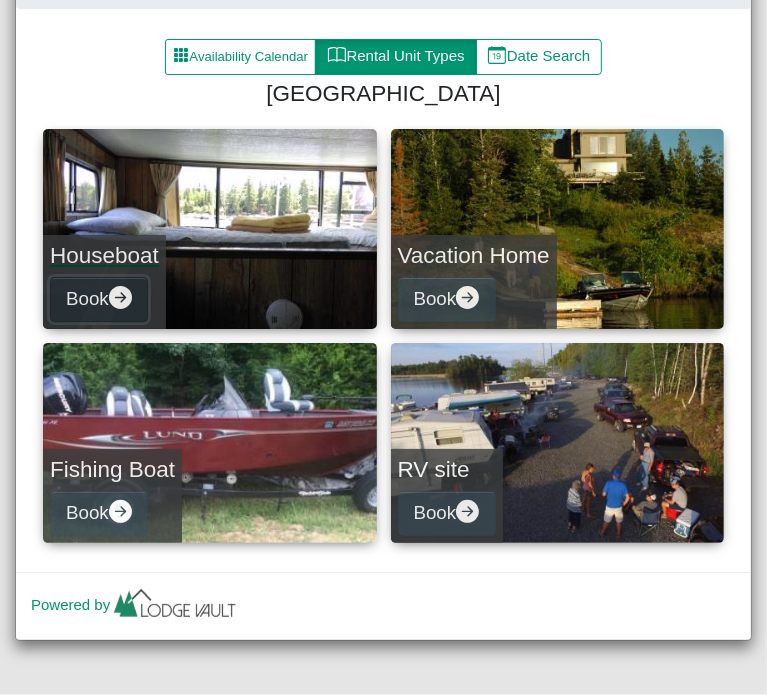 click 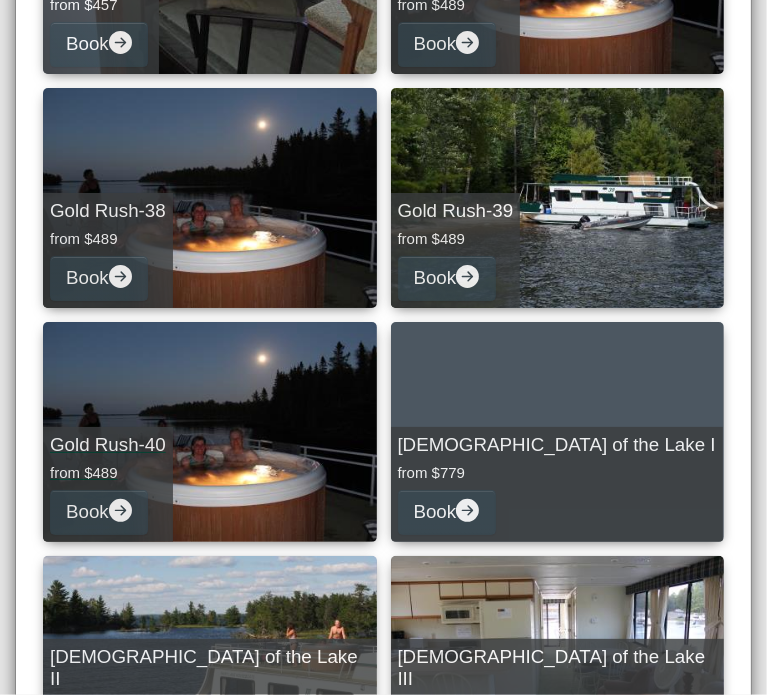 scroll, scrollTop: 2634, scrollLeft: 0, axis: vertical 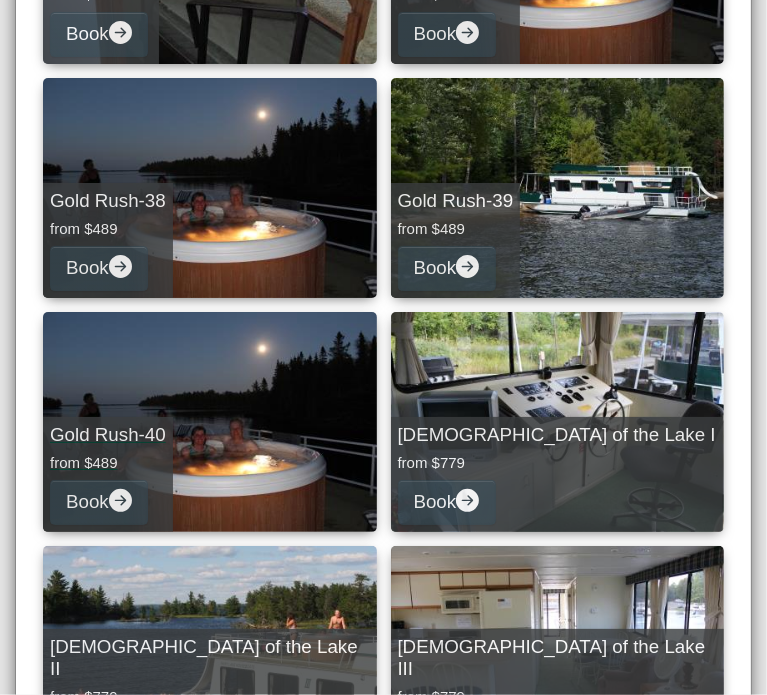 click on "Gold Rush-40" at bounding box center [108, 435] 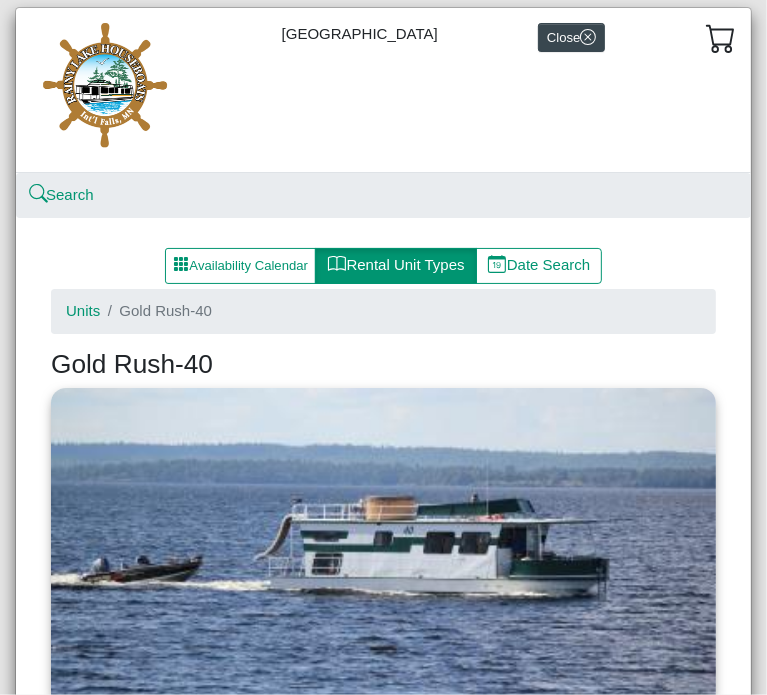 scroll, scrollTop: 0, scrollLeft: 0, axis: both 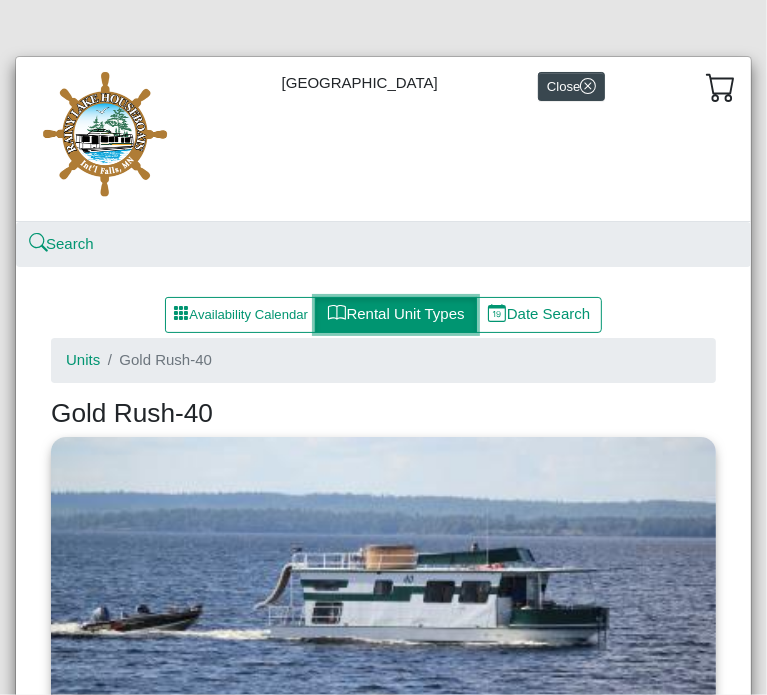 click on "Rental Unit Types" at bounding box center (395, 315) 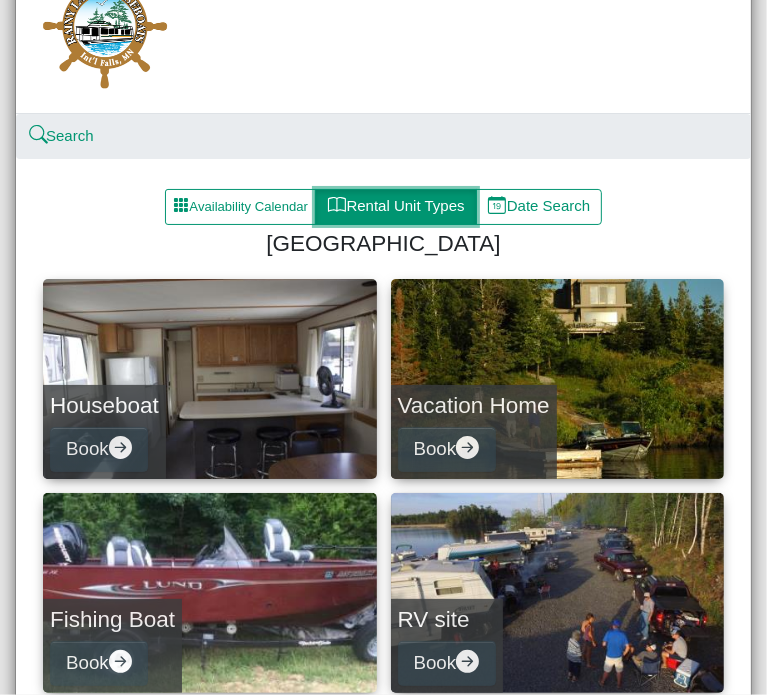 scroll, scrollTop: 93, scrollLeft: 0, axis: vertical 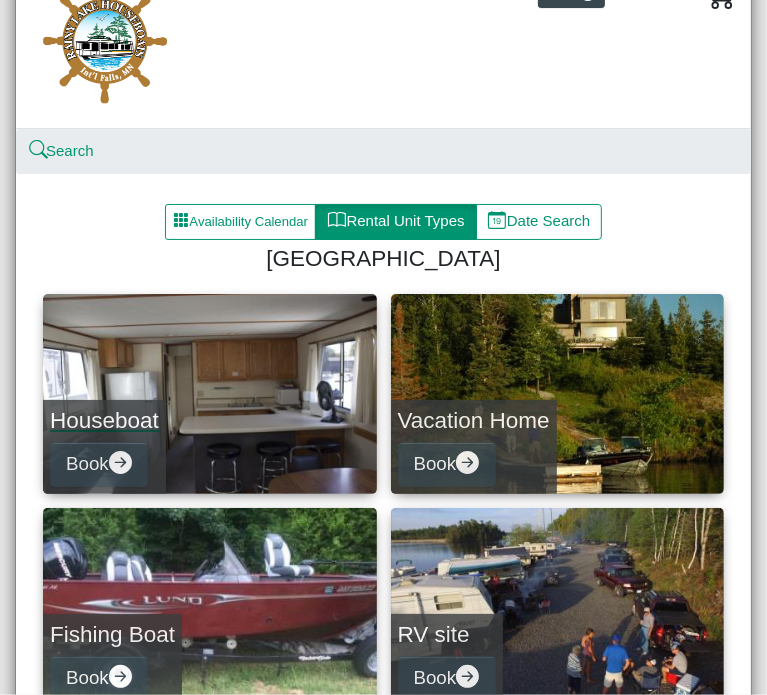 click on "Houseboat  Book" at bounding box center [104, 447] 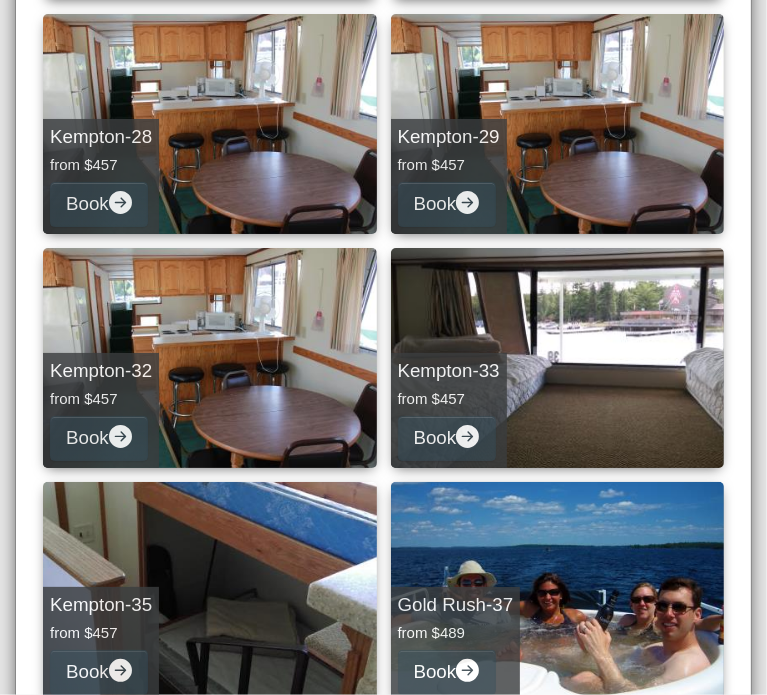 scroll, scrollTop: 1994, scrollLeft: 0, axis: vertical 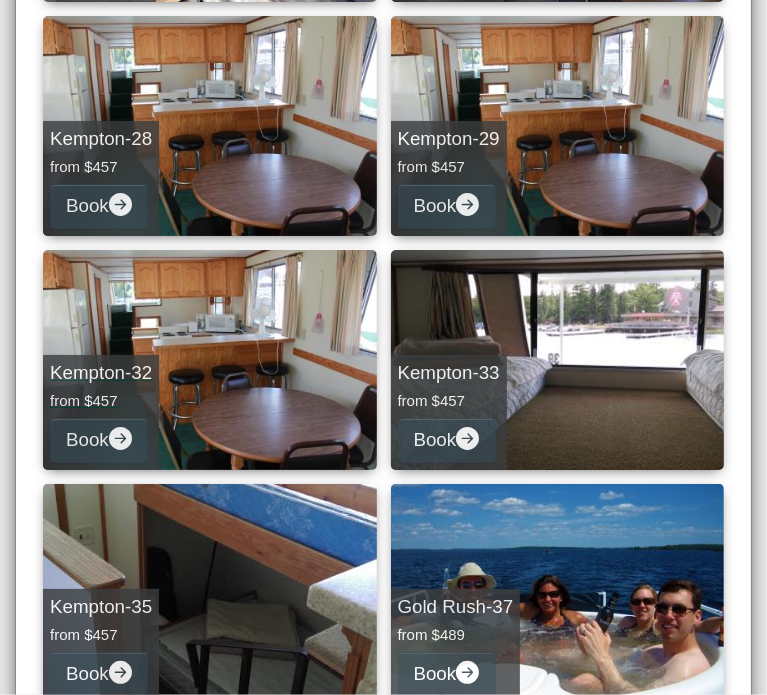 click on "Kempton-32" at bounding box center (101, 373) 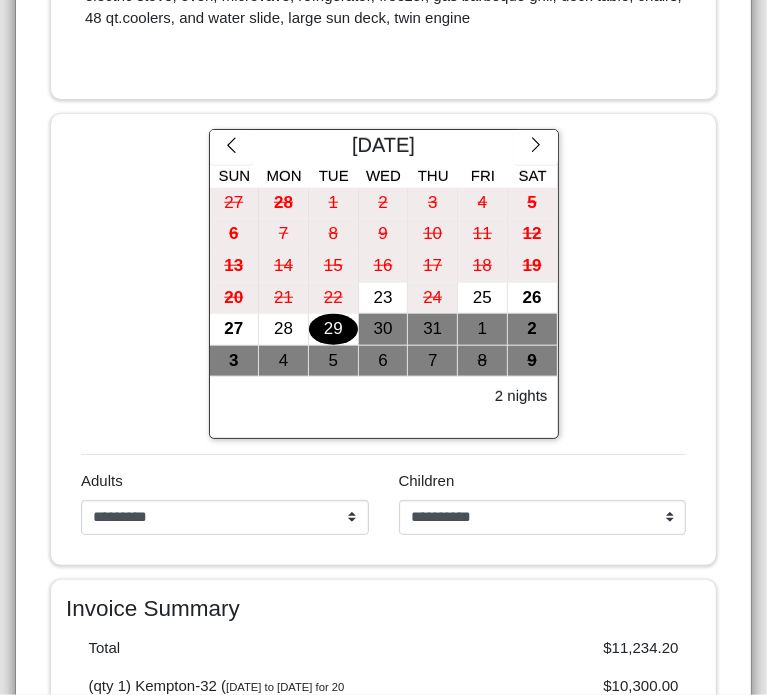 scroll, scrollTop: 925, scrollLeft: 0, axis: vertical 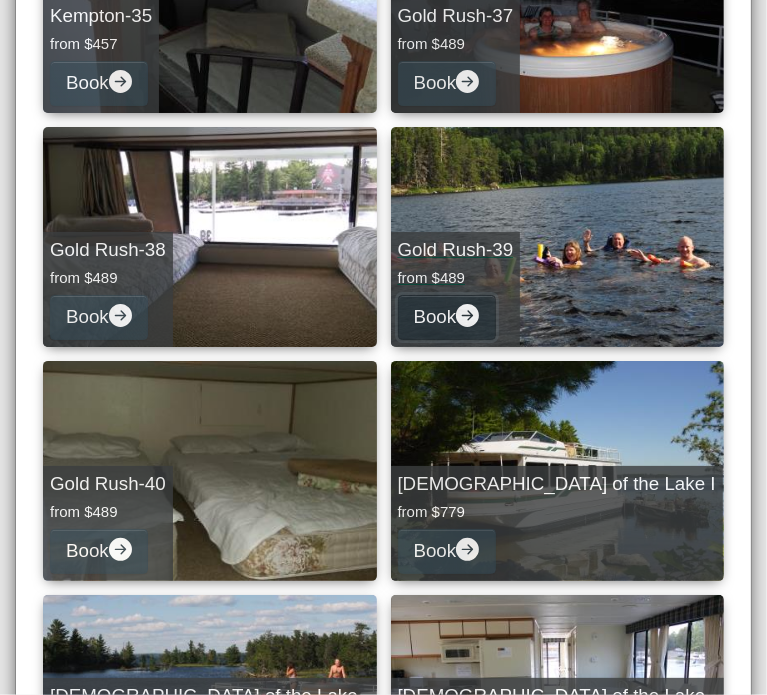 click 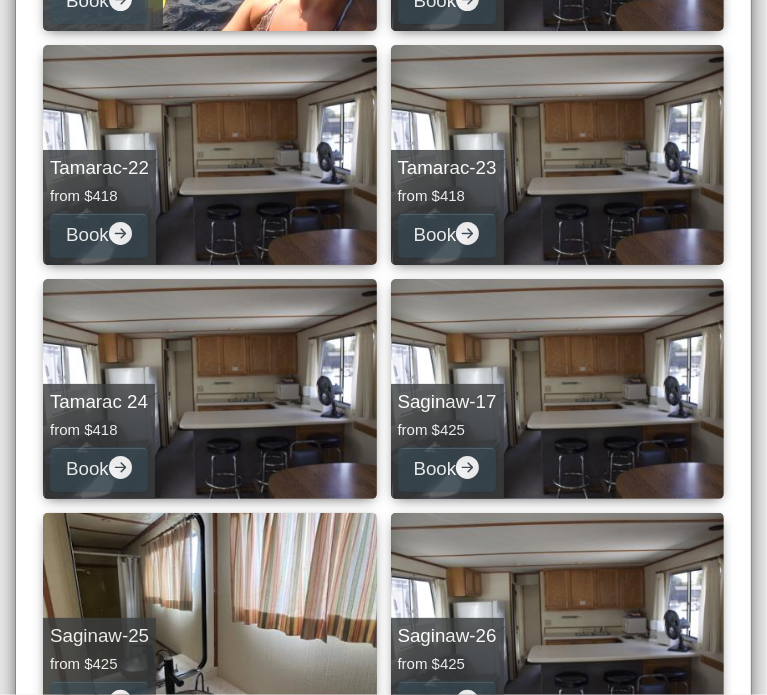 select on "**" 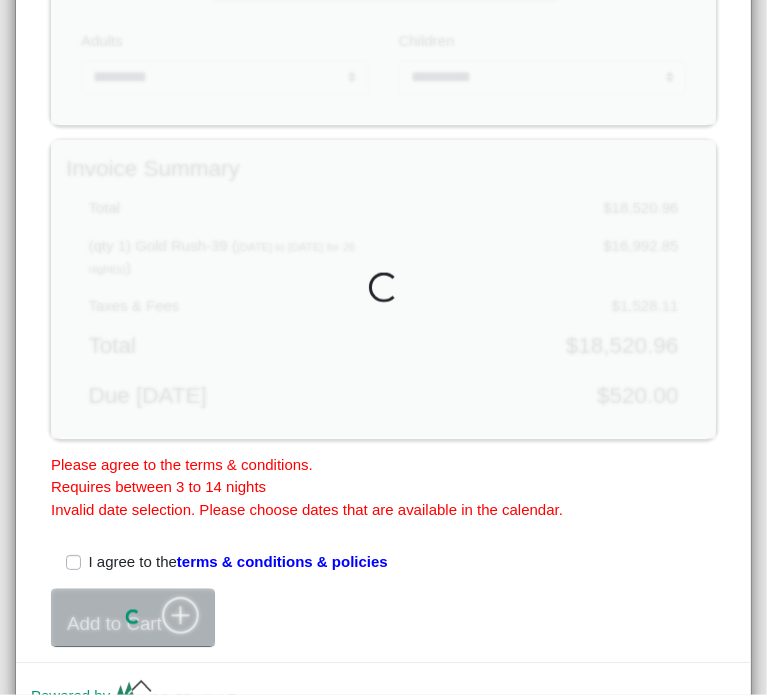 scroll, scrollTop: 1455, scrollLeft: 0, axis: vertical 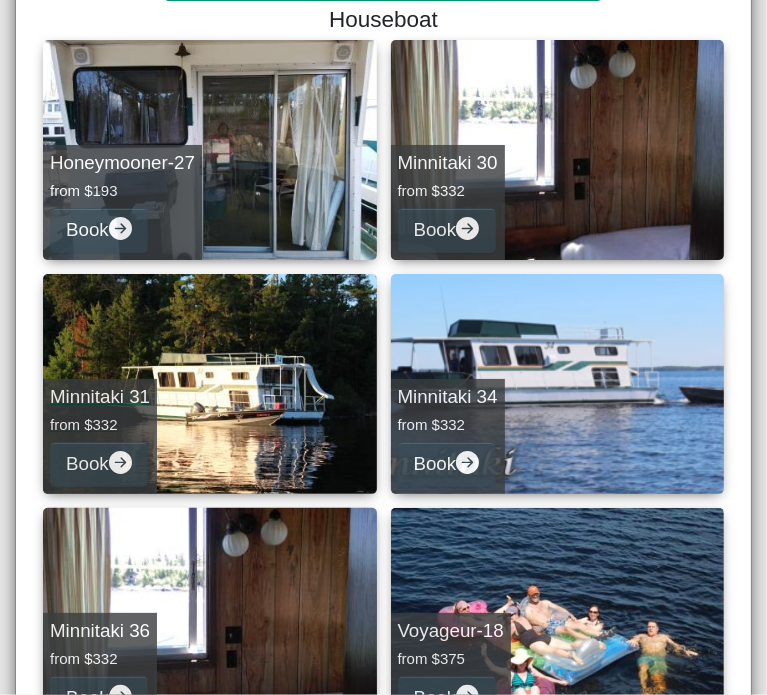 click on "Minnitaki 31   from $332  Book" at bounding box center (210, 384) 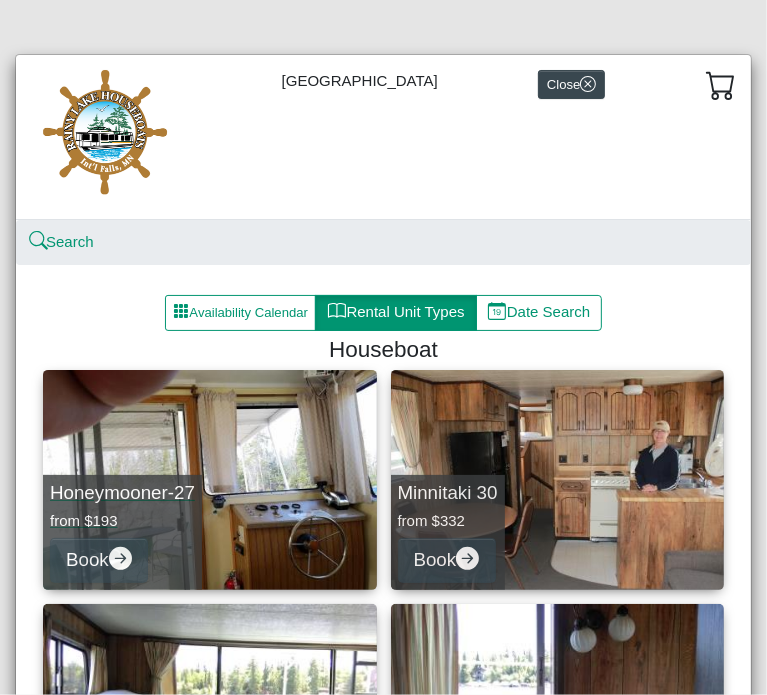 scroll, scrollTop: 0, scrollLeft: 0, axis: both 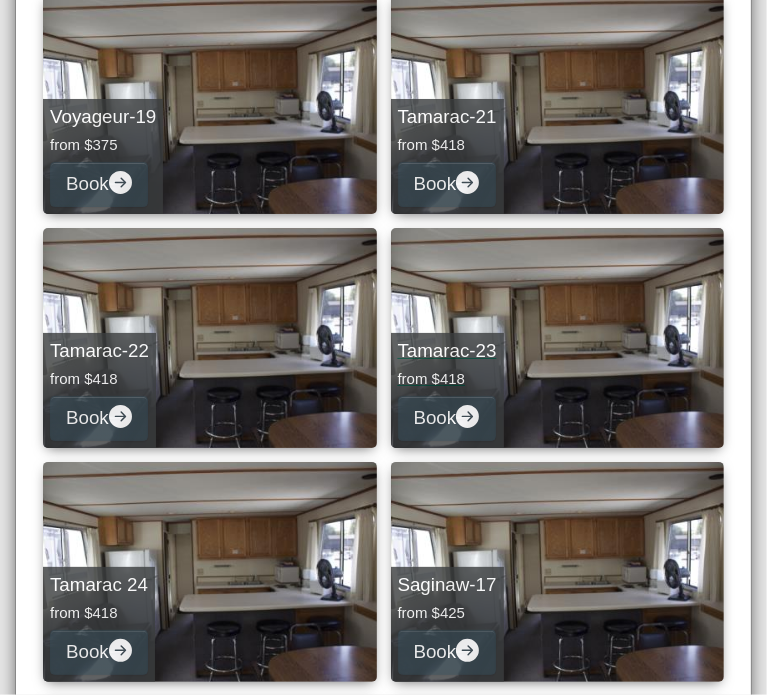 click on "from $418" at bounding box center [447, 379] 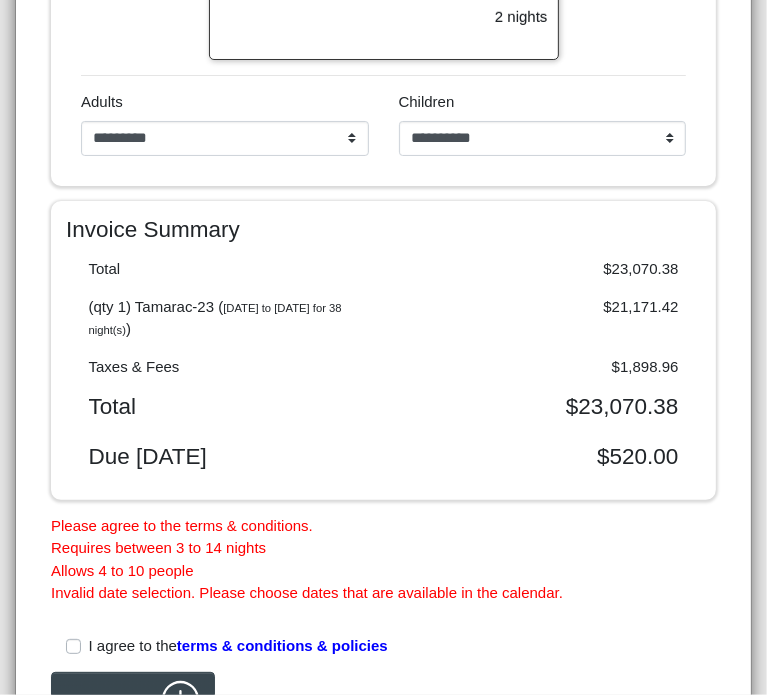 scroll, scrollTop: 1426, scrollLeft: 0, axis: vertical 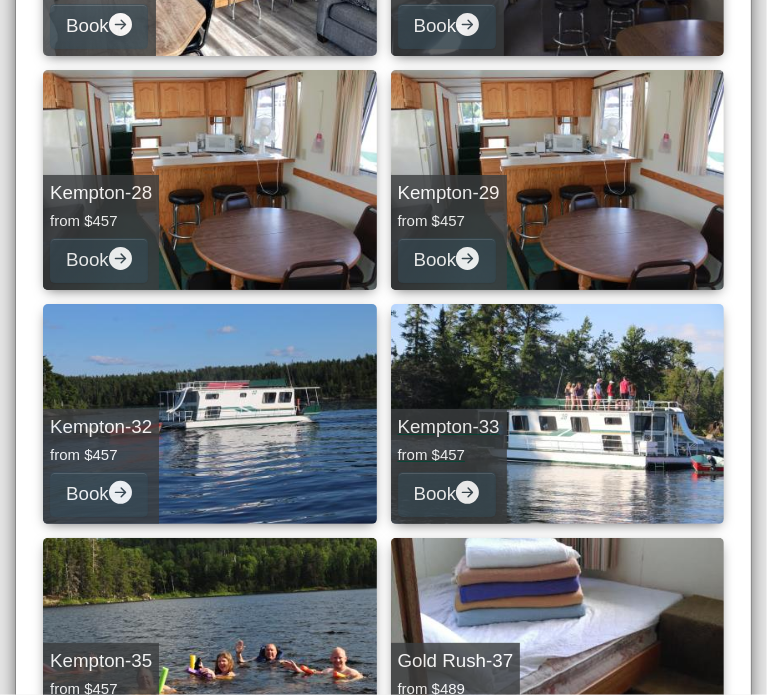 click on "Kempton-33" at bounding box center [449, 427] 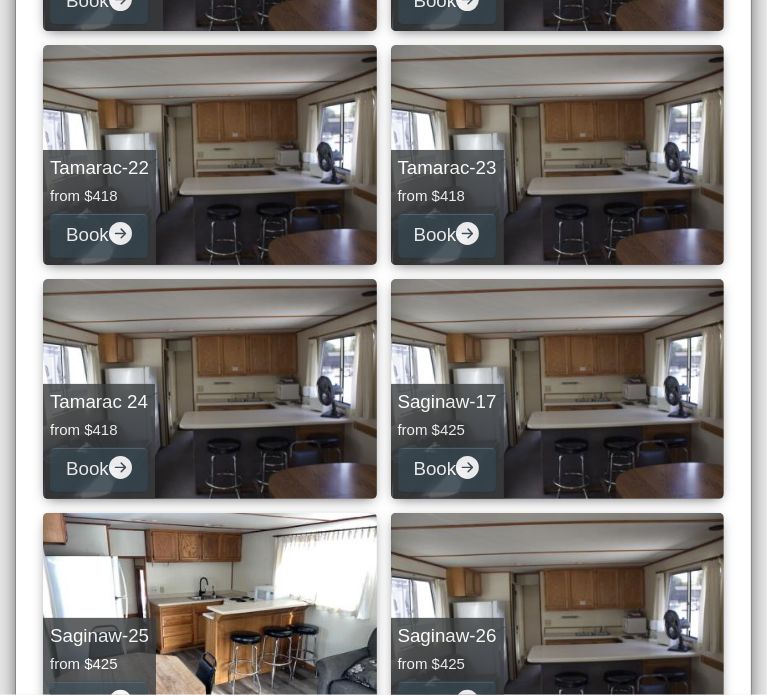 select on "**" 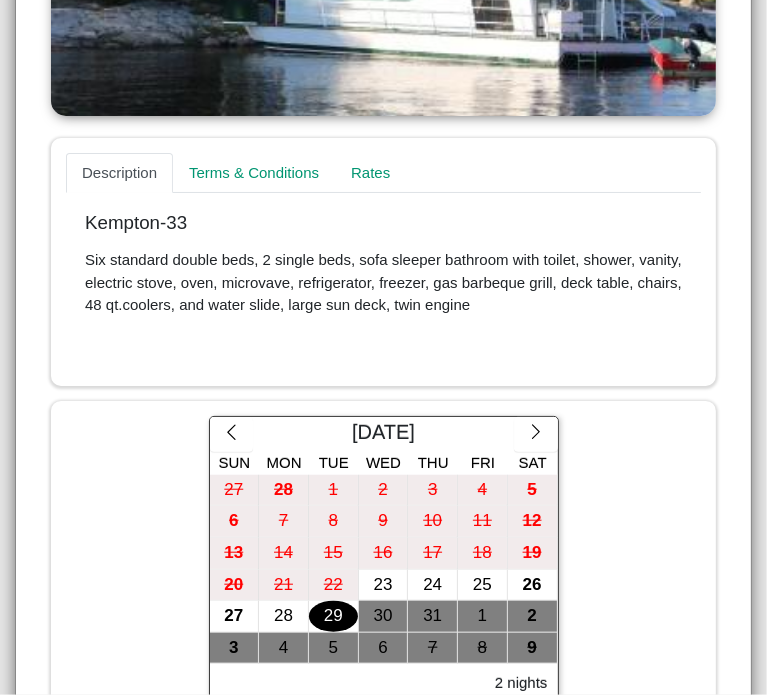 scroll, scrollTop: 548, scrollLeft: 0, axis: vertical 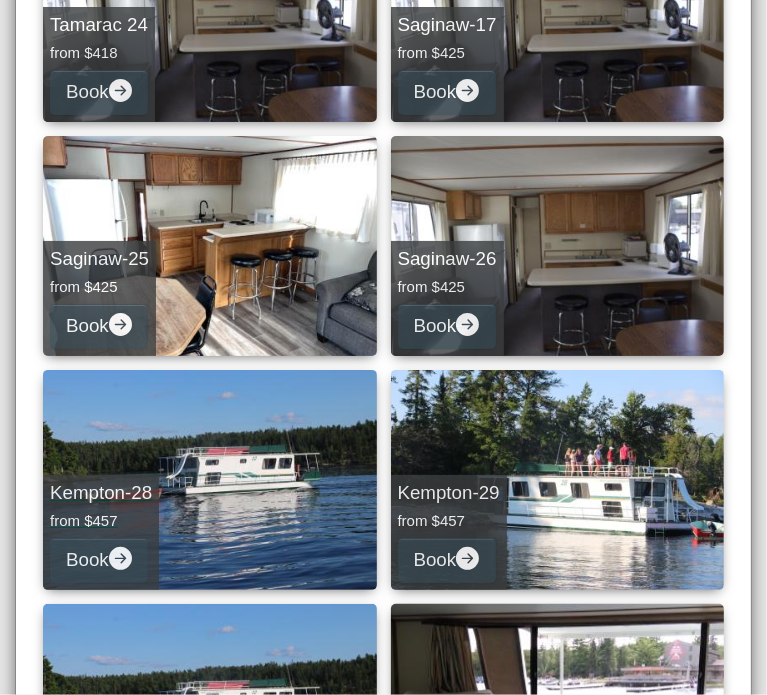 click on "from $457" at bounding box center [101, 521] 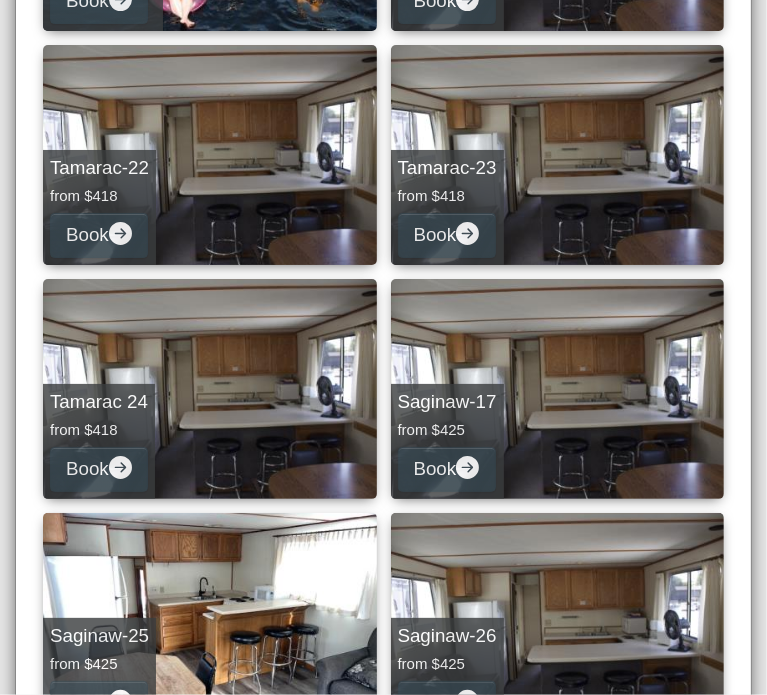 select on "**" 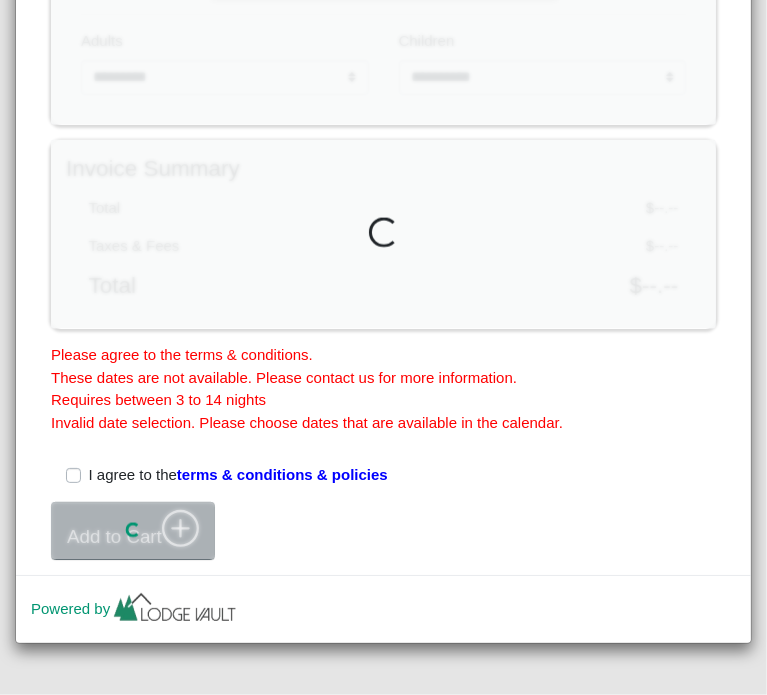 scroll, scrollTop: 1455, scrollLeft: 0, axis: vertical 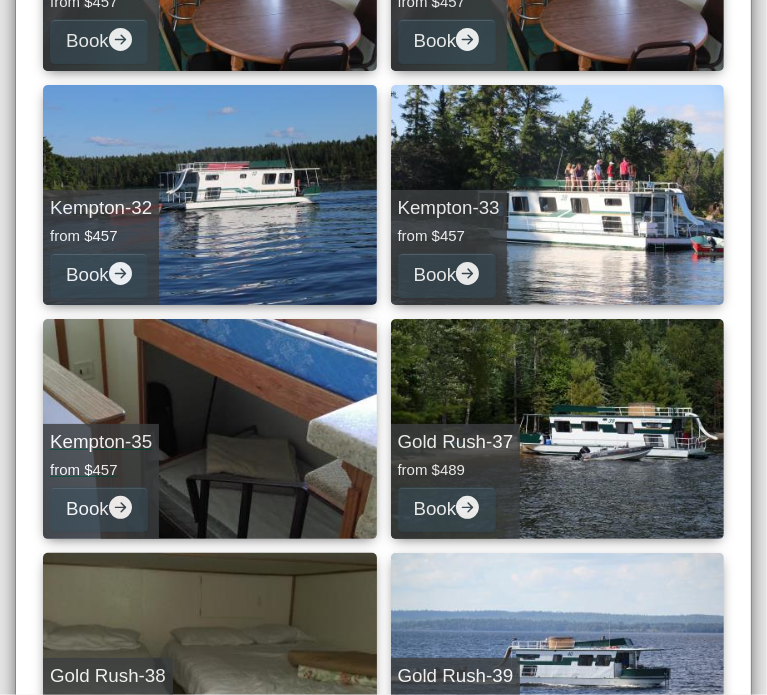 click on "Kempton-35" at bounding box center [101, 442] 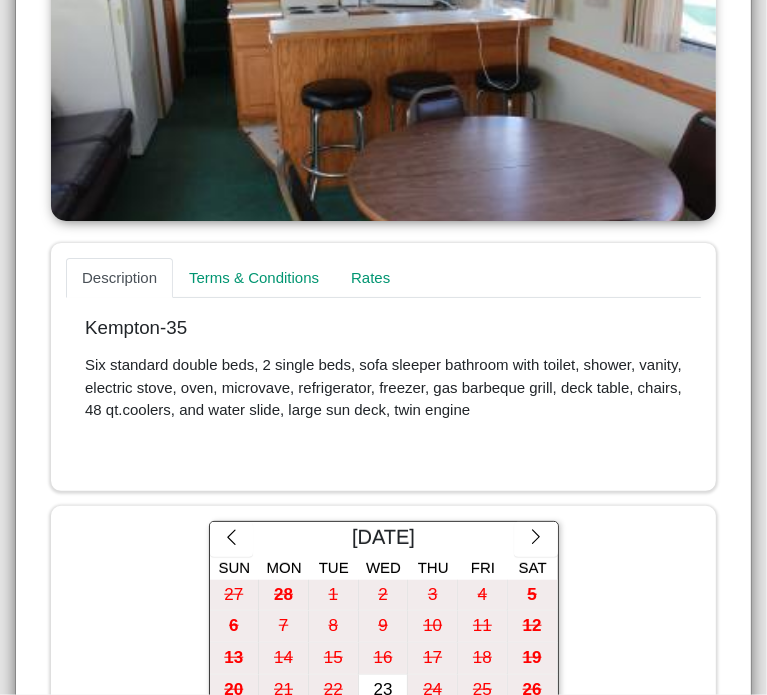 scroll, scrollTop: 442, scrollLeft: 0, axis: vertical 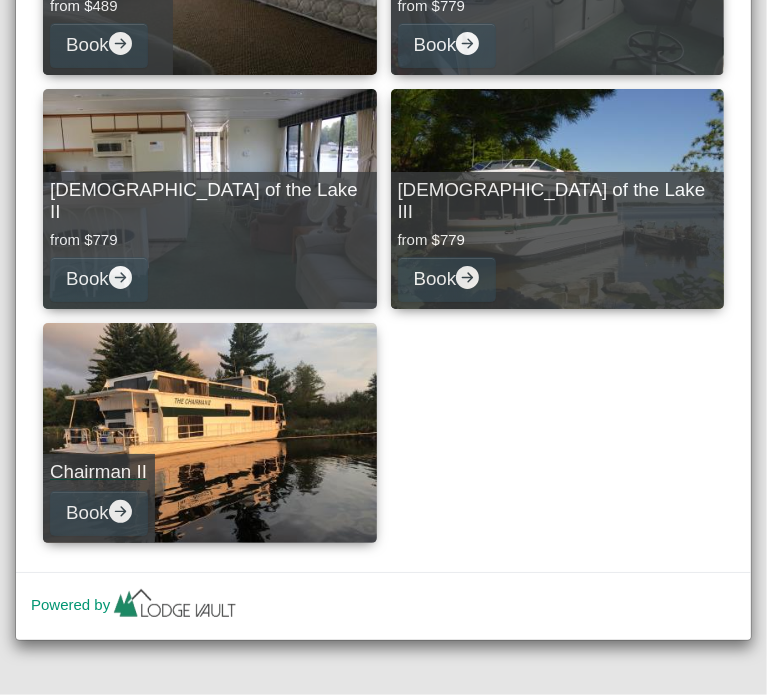 click on "Chairman II" at bounding box center [99, 472] 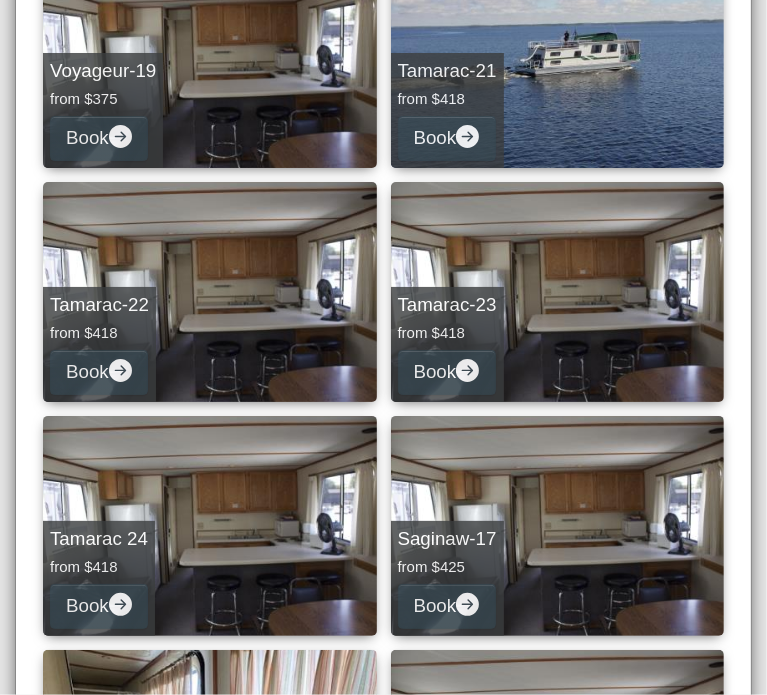 select on "**" 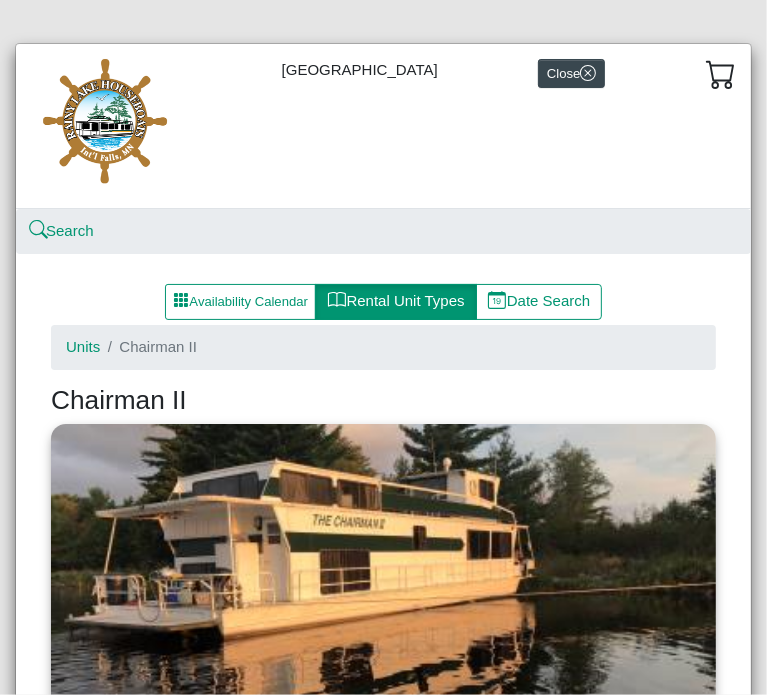 scroll, scrollTop: 0, scrollLeft: 0, axis: both 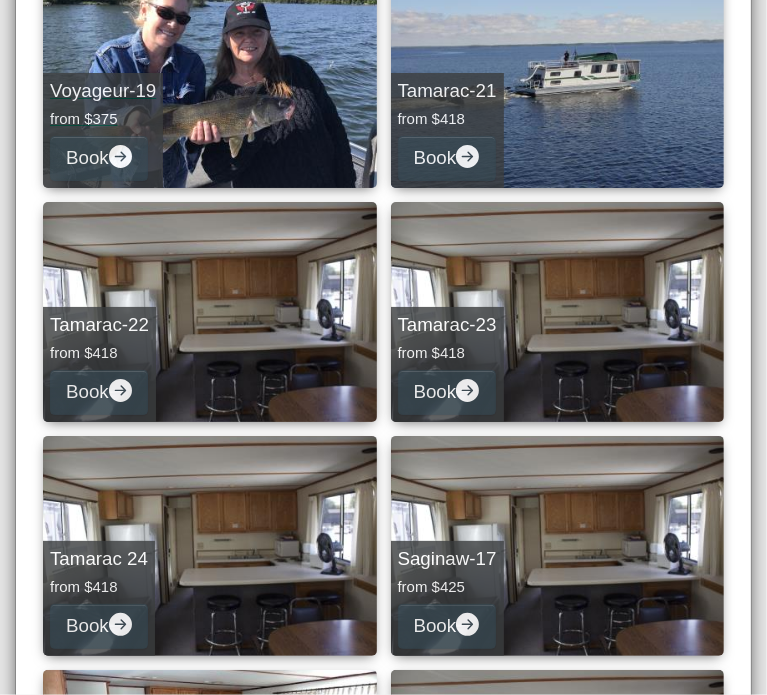 click on "Voyageur-19" at bounding box center [103, 91] 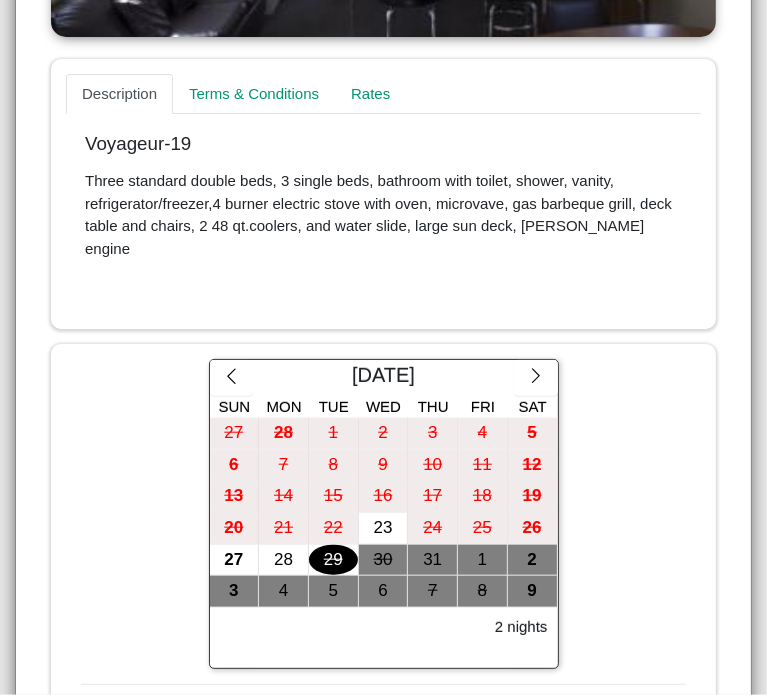 scroll, scrollTop: 666, scrollLeft: 0, axis: vertical 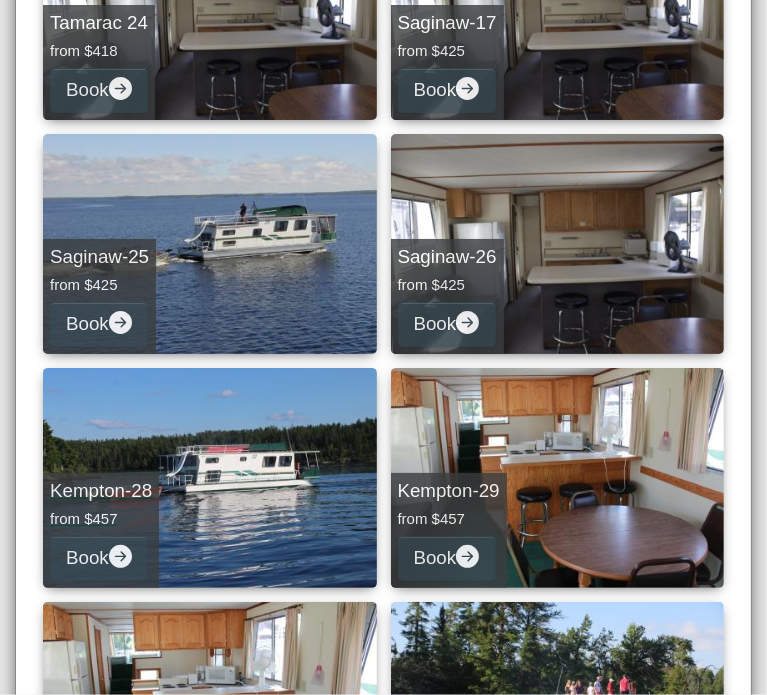 click on "Kempton-28" at bounding box center [101, 491] 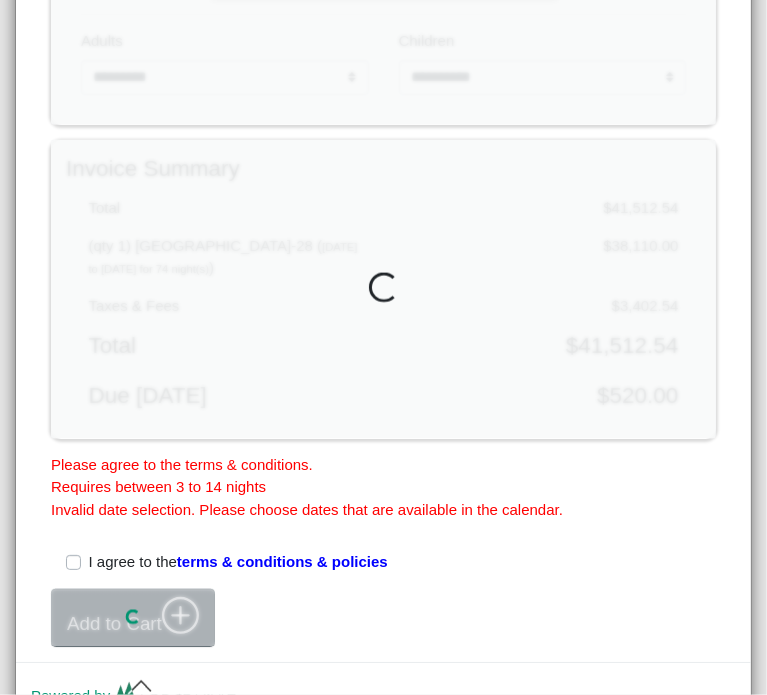 scroll, scrollTop: 1455, scrollLeft: 0, axis: vertical 